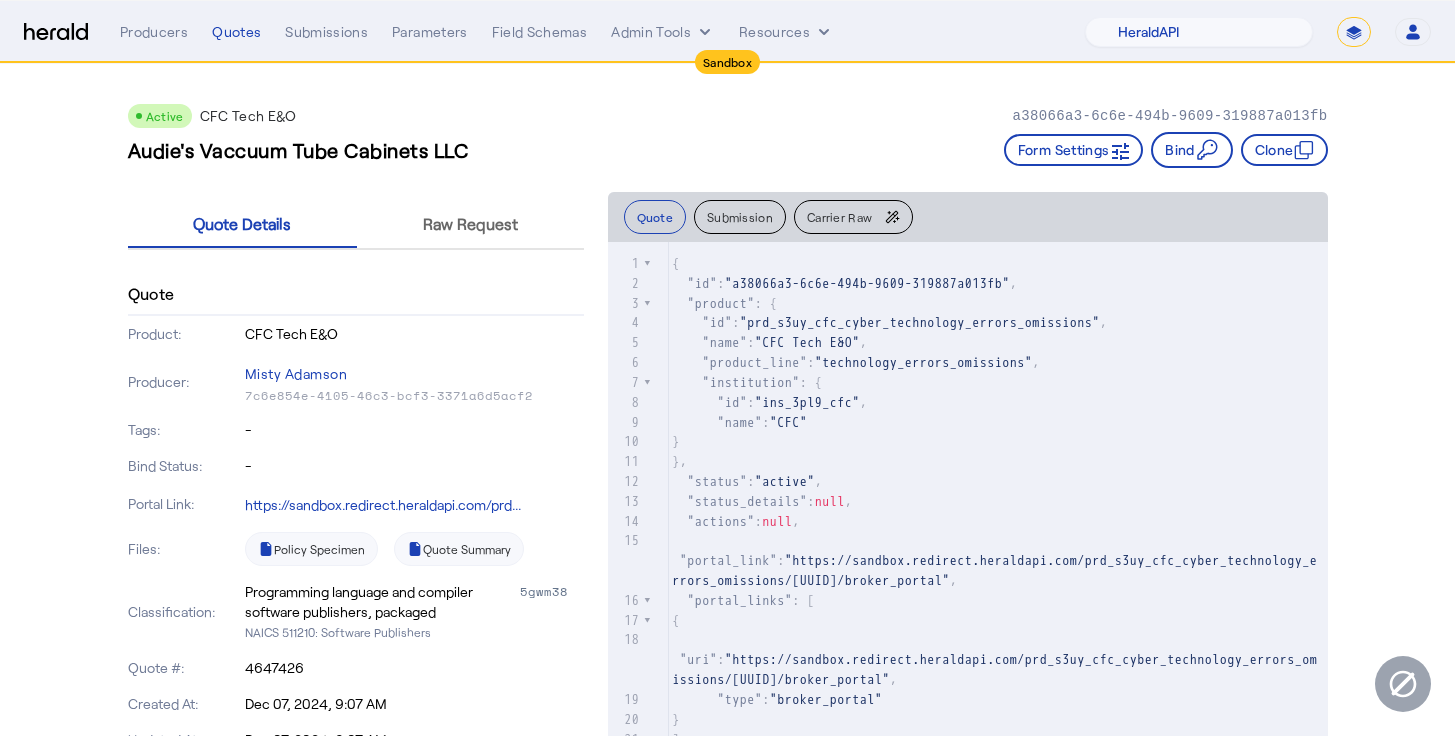 select on "pfm_2v8p_herald_api" 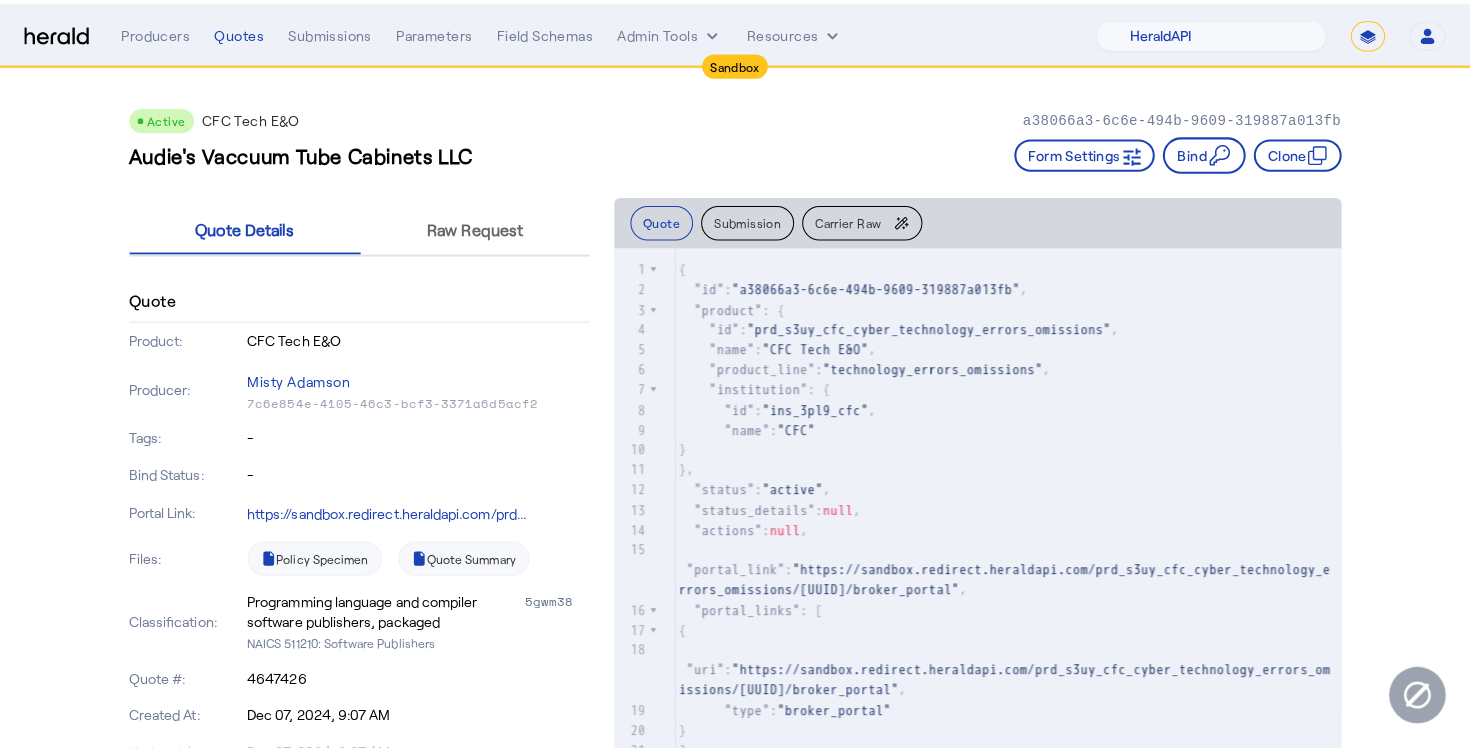 scroll, scrollTop: 0, scrollLeft: 0, axis: both 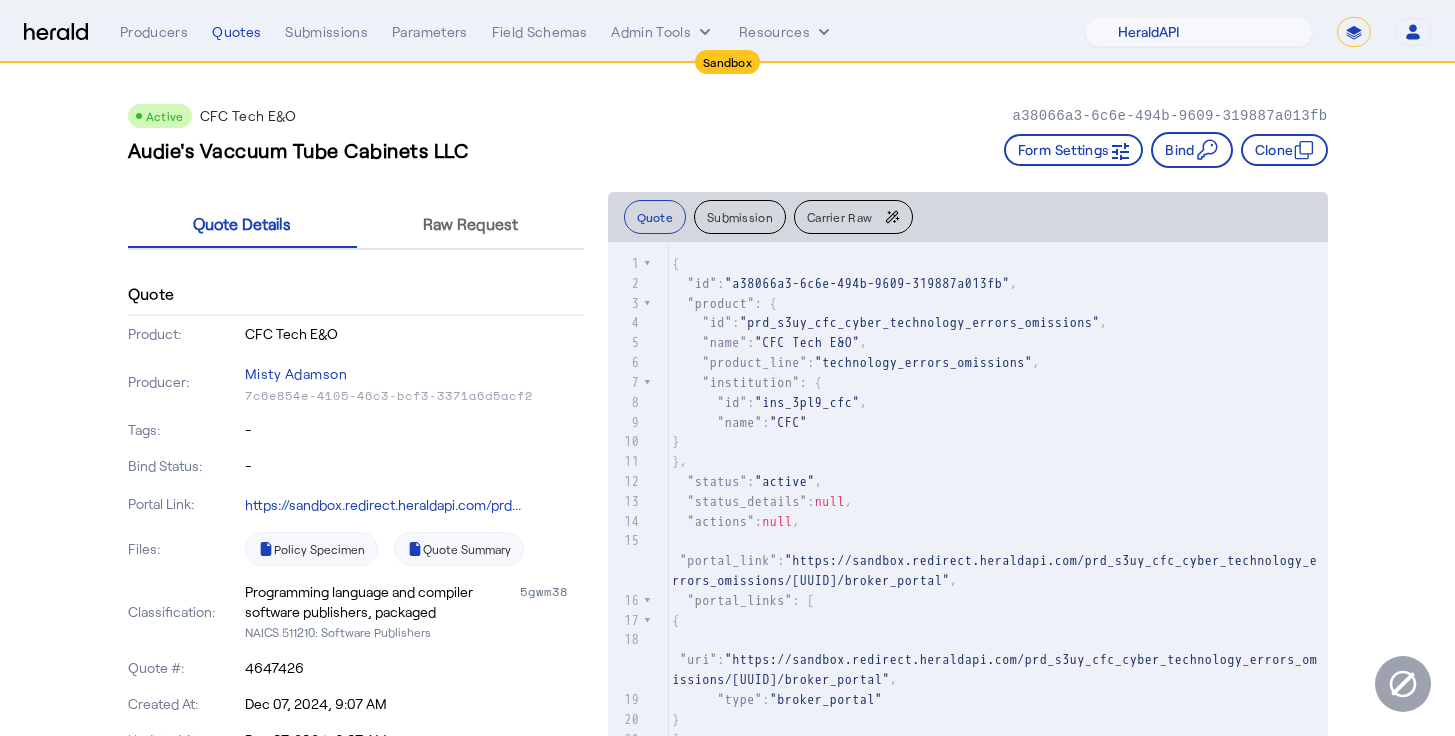 click on "Active CFC Tech E&O [UUID]" 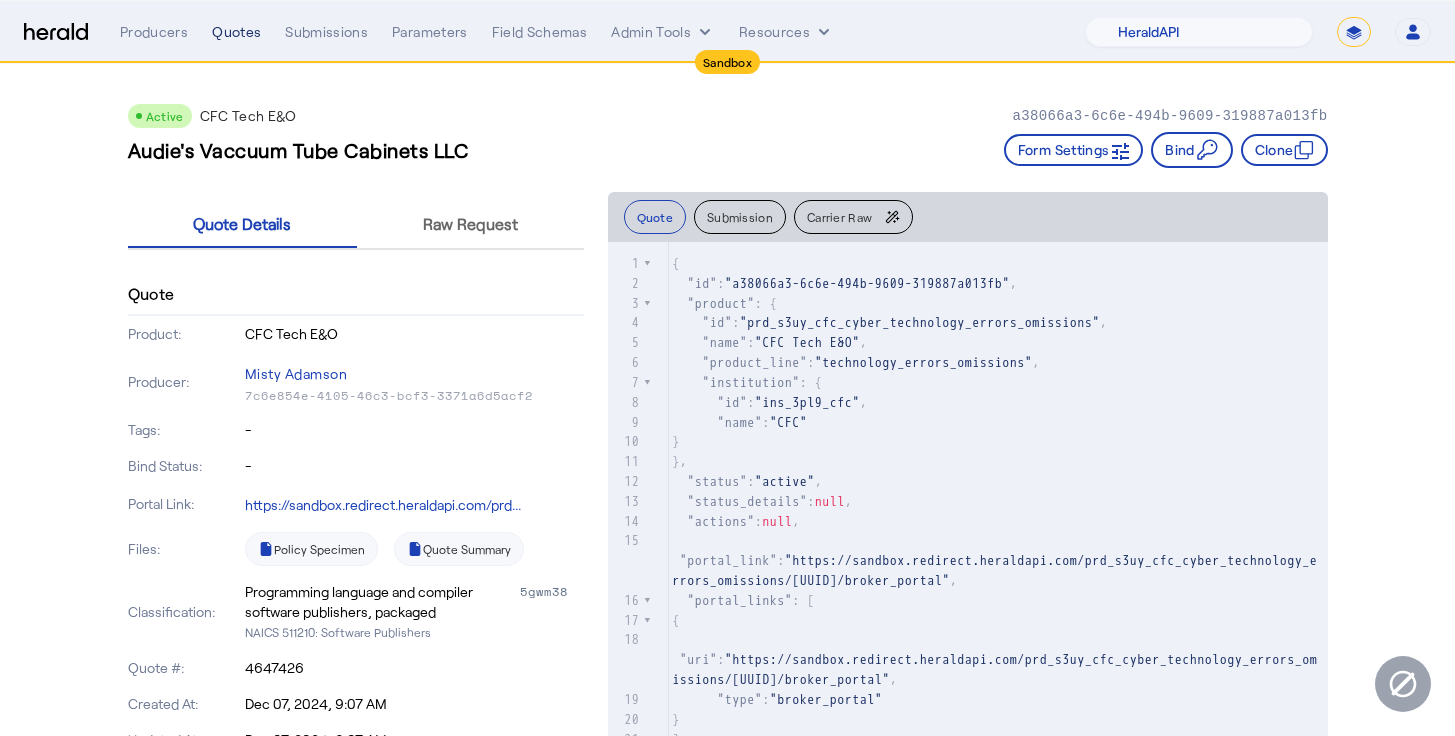click on "Quotes" at bounding box center [236, 32] 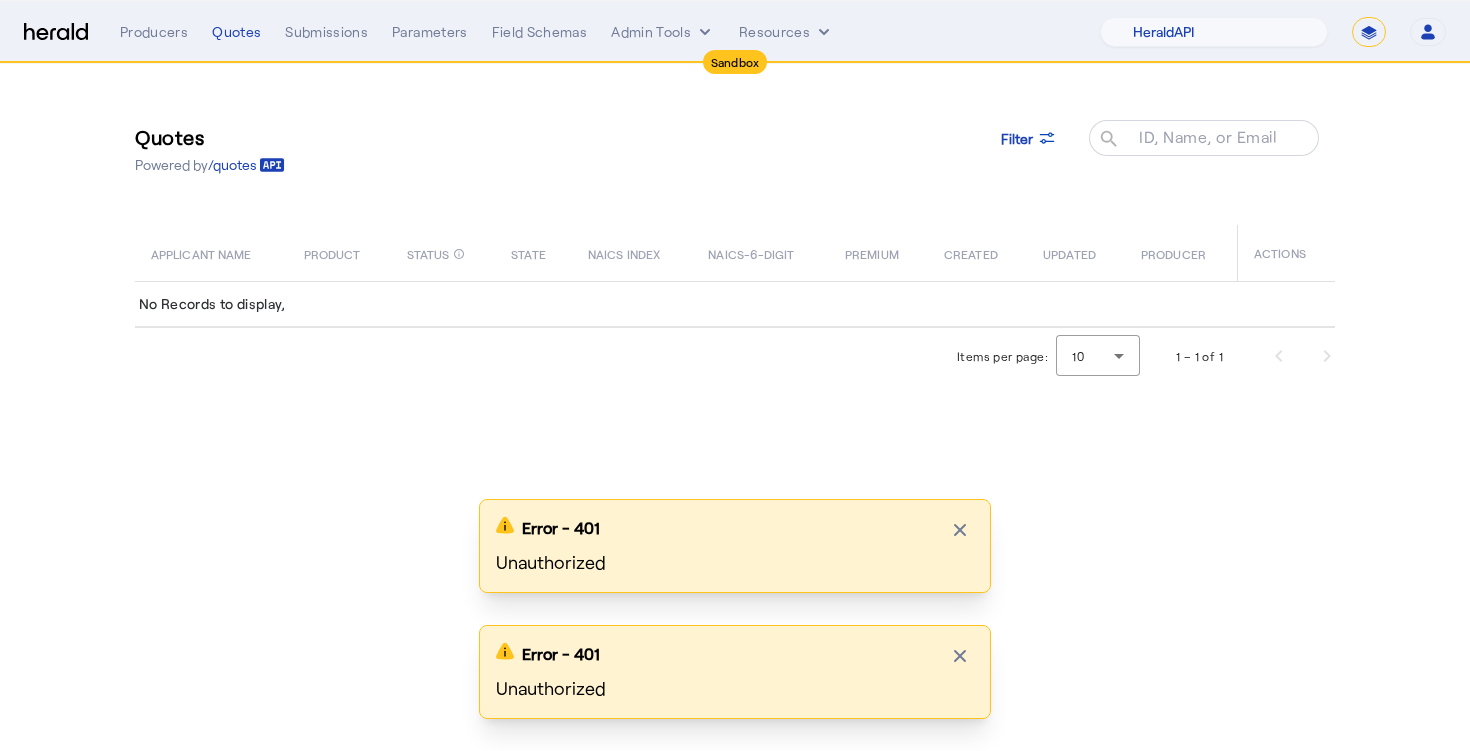 click on "Quotes  Powered by  /quotes
Filter
ID, Name, or Email search" 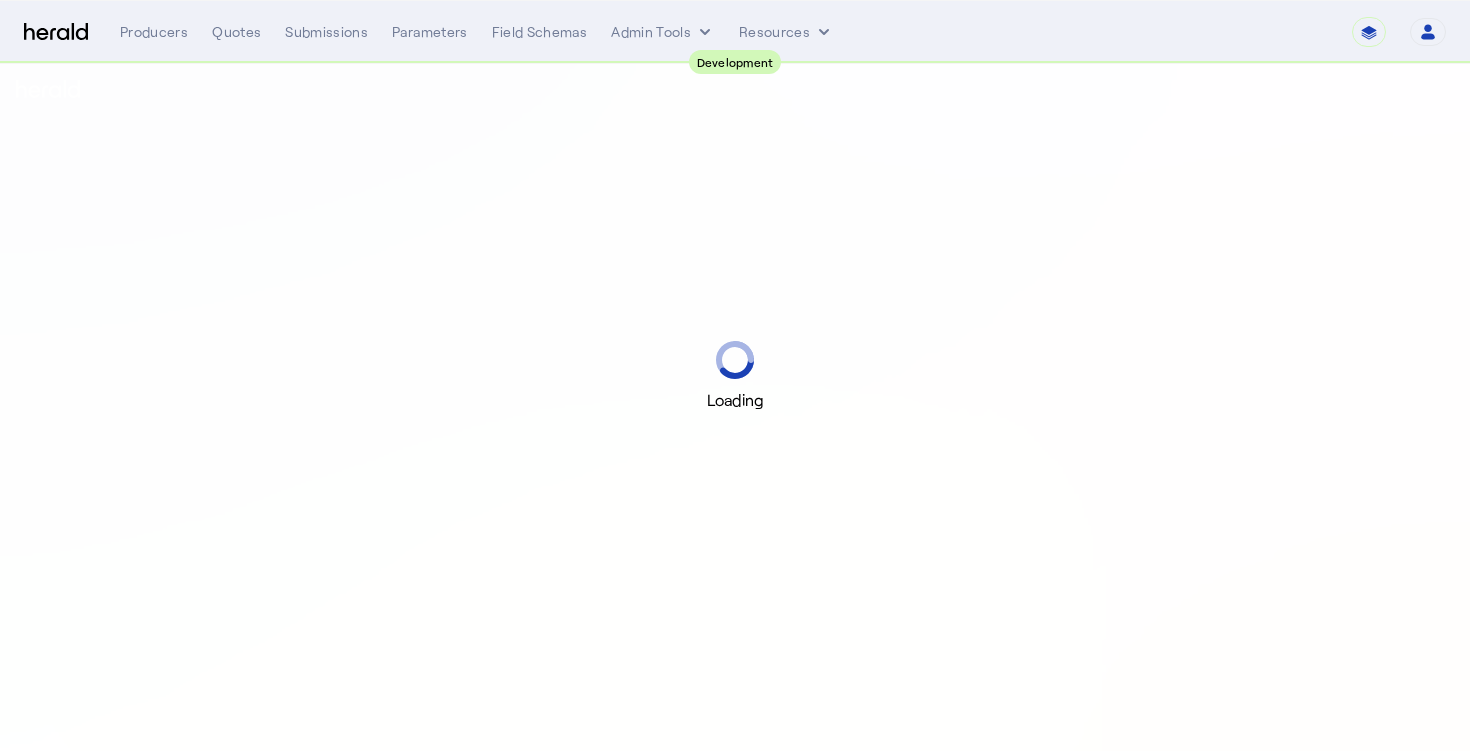 scroll, scrollTop: 0, scrollLeft: 0, axis: both 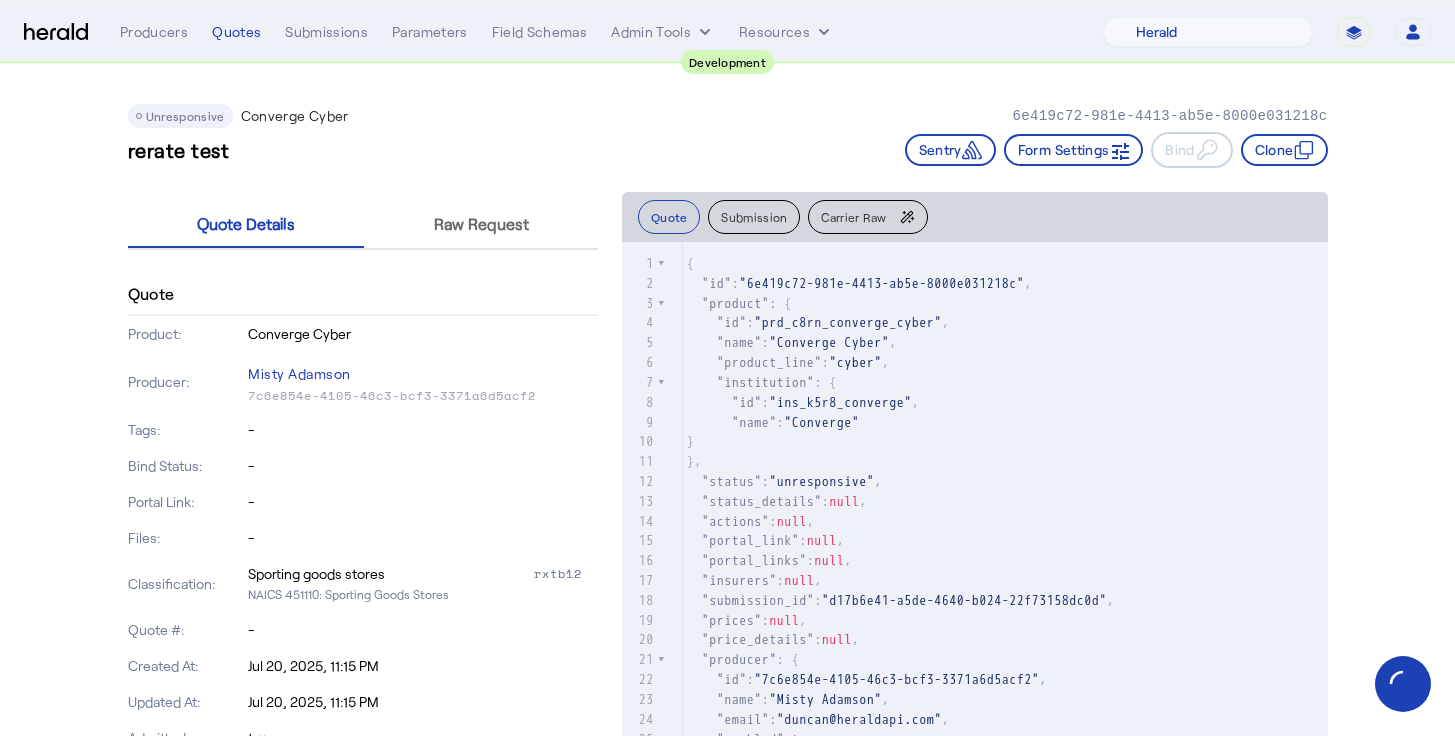 click on "Carrier Raw" 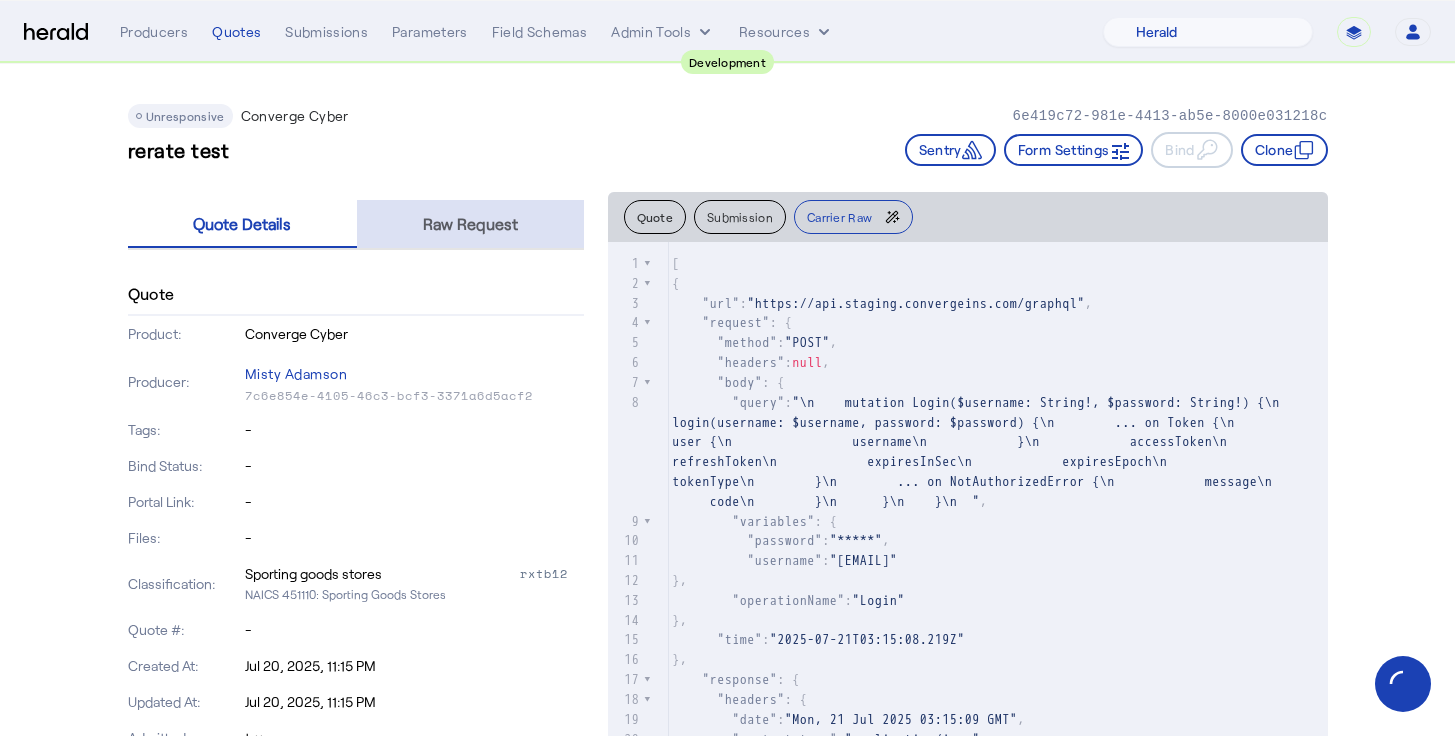 click on "Raw Request" at bounding box center (470, 224) 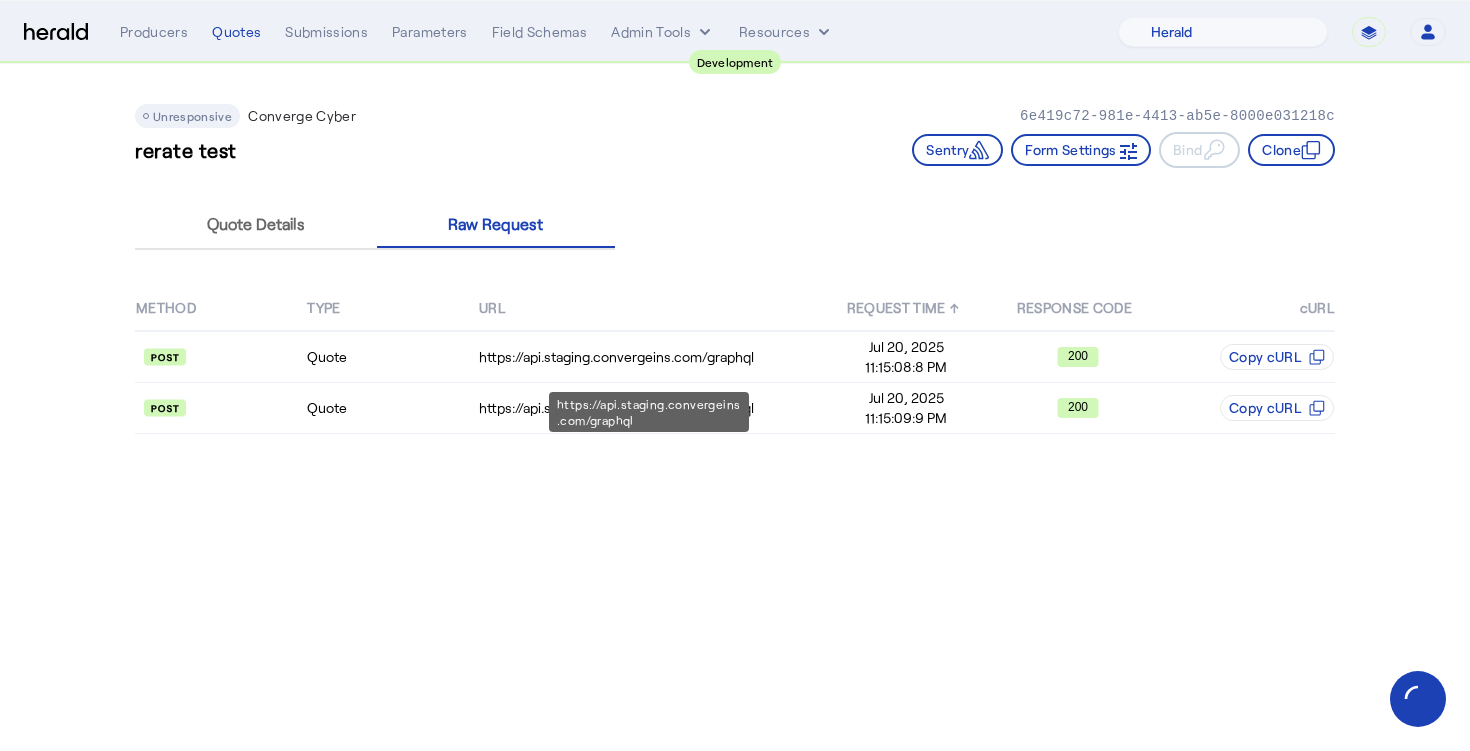 click on "https://api.staging.convergeins.com/graphql" at bounding box center (649, 412) 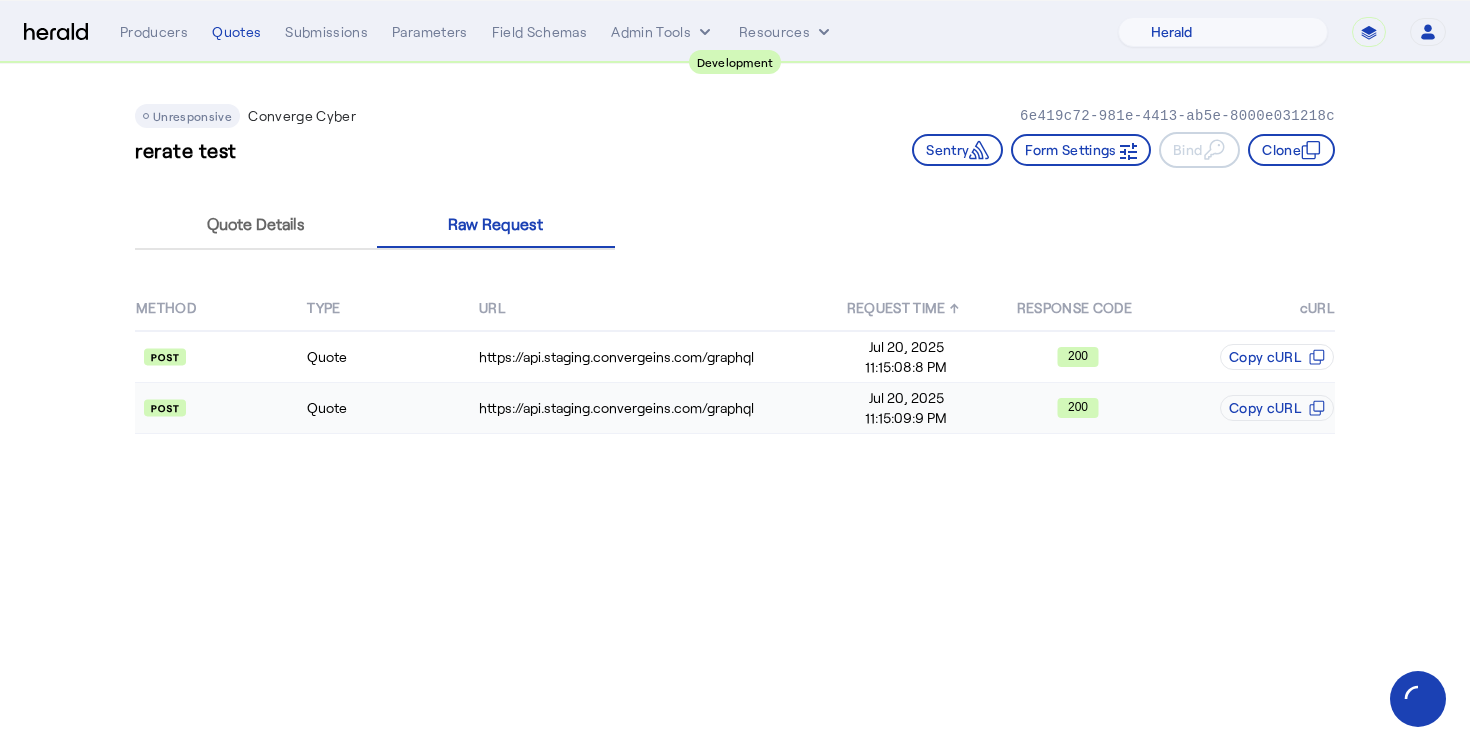 click on "11:15:09:9 PM" 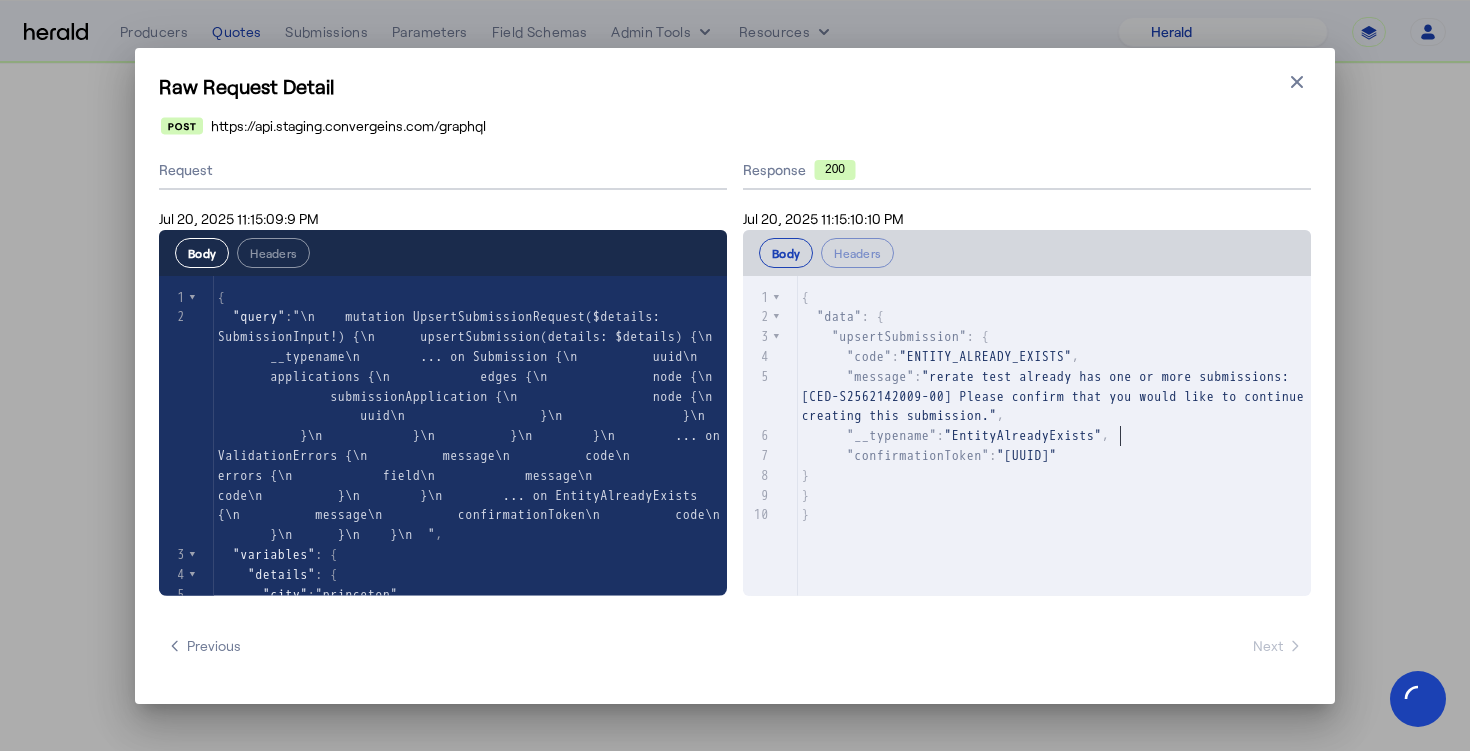click on ""EntityAlreadyExists"" at bounding box center (1024, 435) 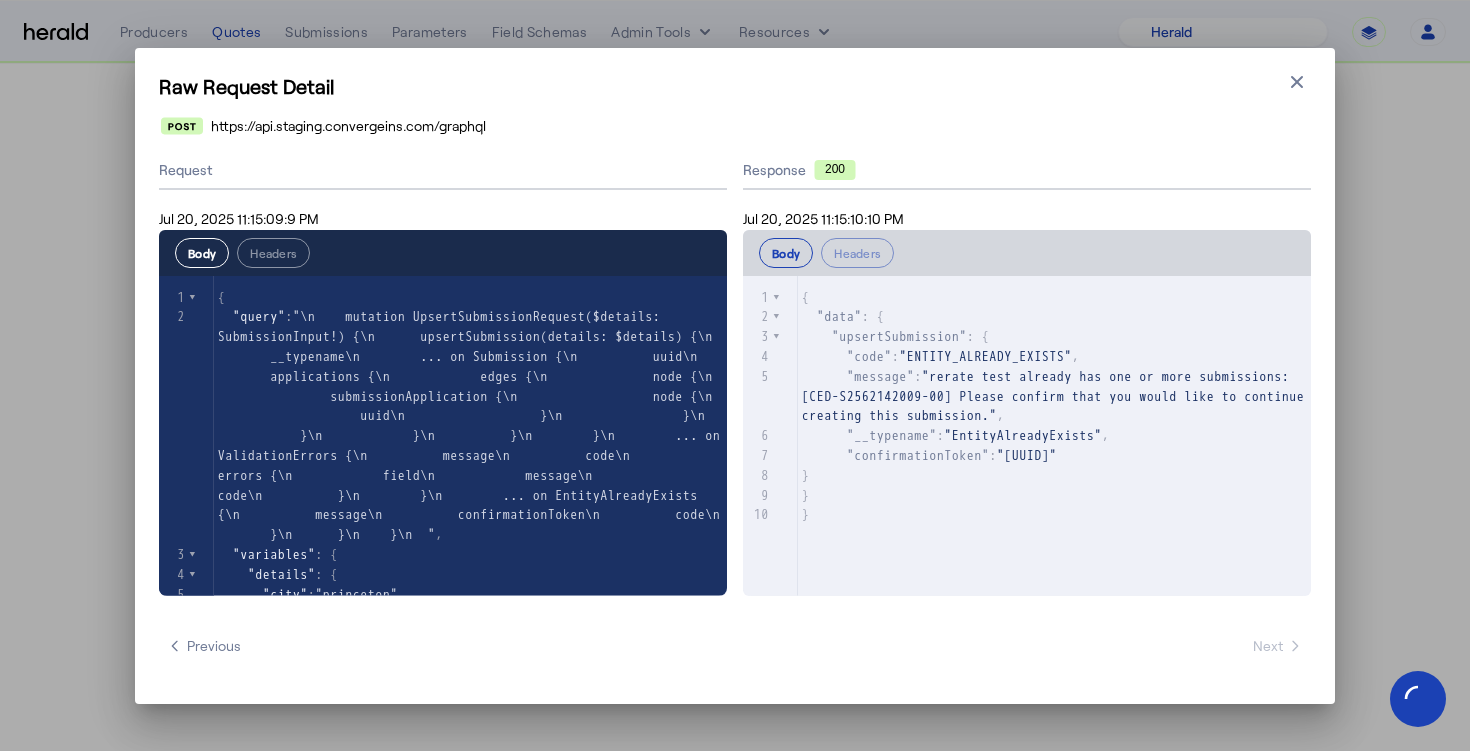 click on ""rerate test already has one or more submissions: [CED-S2562142009-00] Please confirm that you would like to continue creating this submission."" at bounding box center (1057, 396) 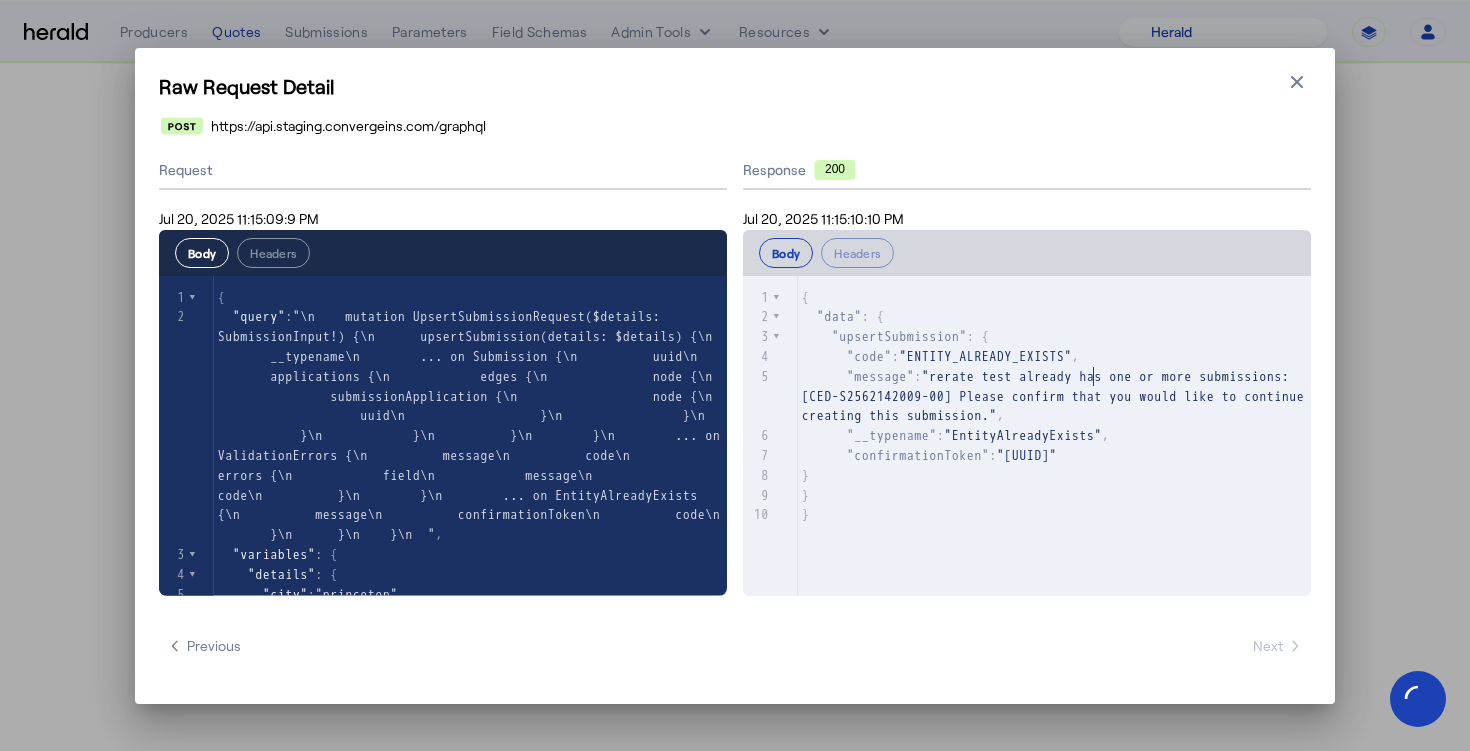 click on ""rerate test already has one or more submissions: [CED-S2562142009-00] Please confirm that you would like to continue creating this submission."" at bounding box center [1057, 396] 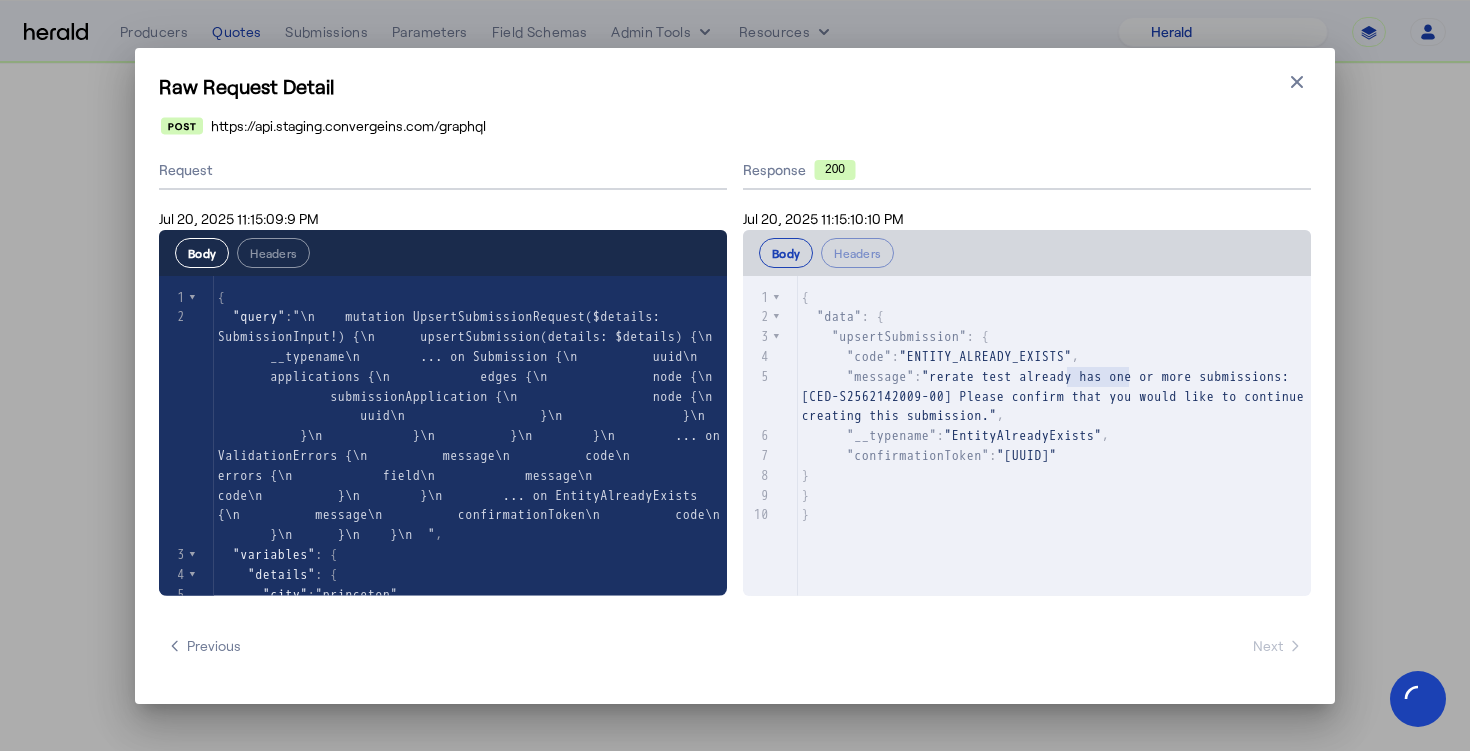 type on "**********" 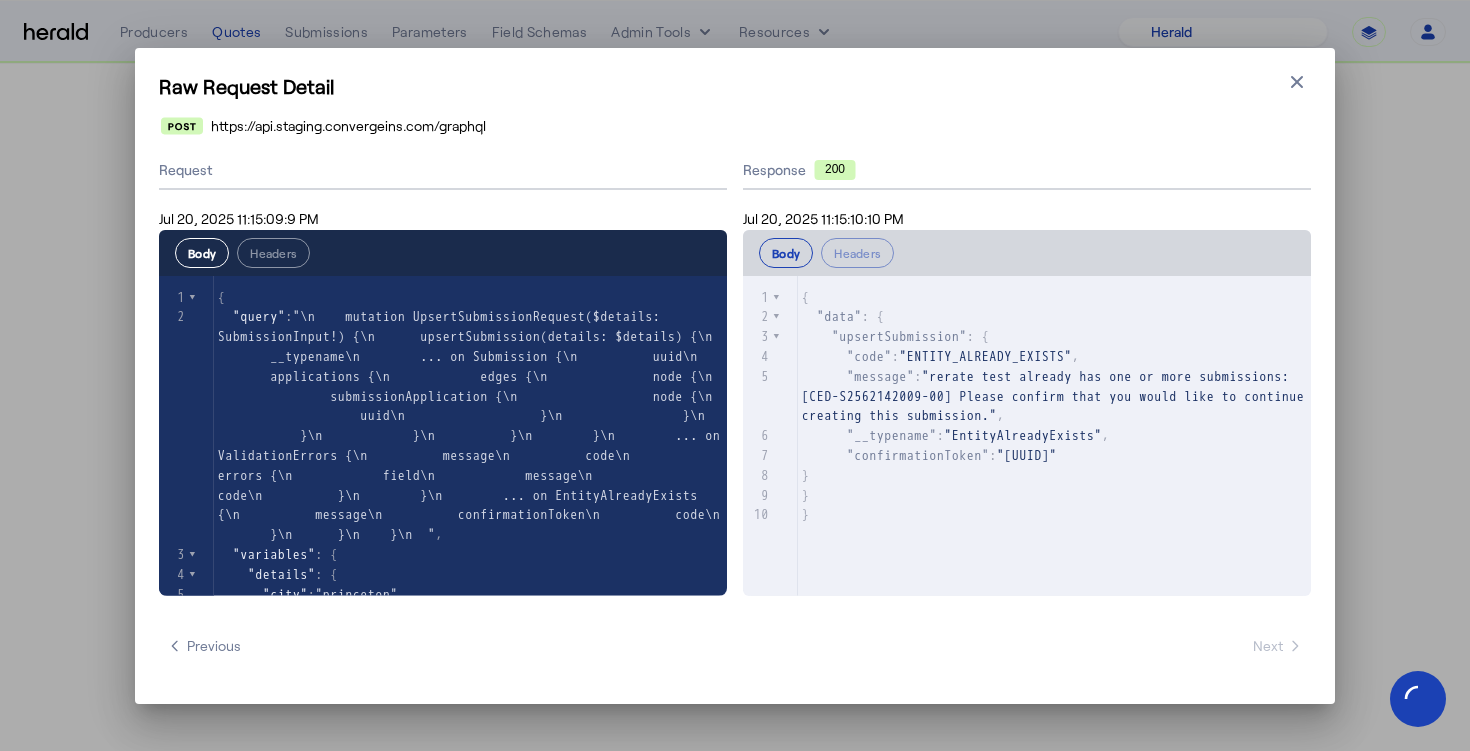 click on ""rerate test already has one or more submissions: [CED-S2562142009-00] Please confirm that you would like to continue creating this submission."" at bounding box center (1057, 396) 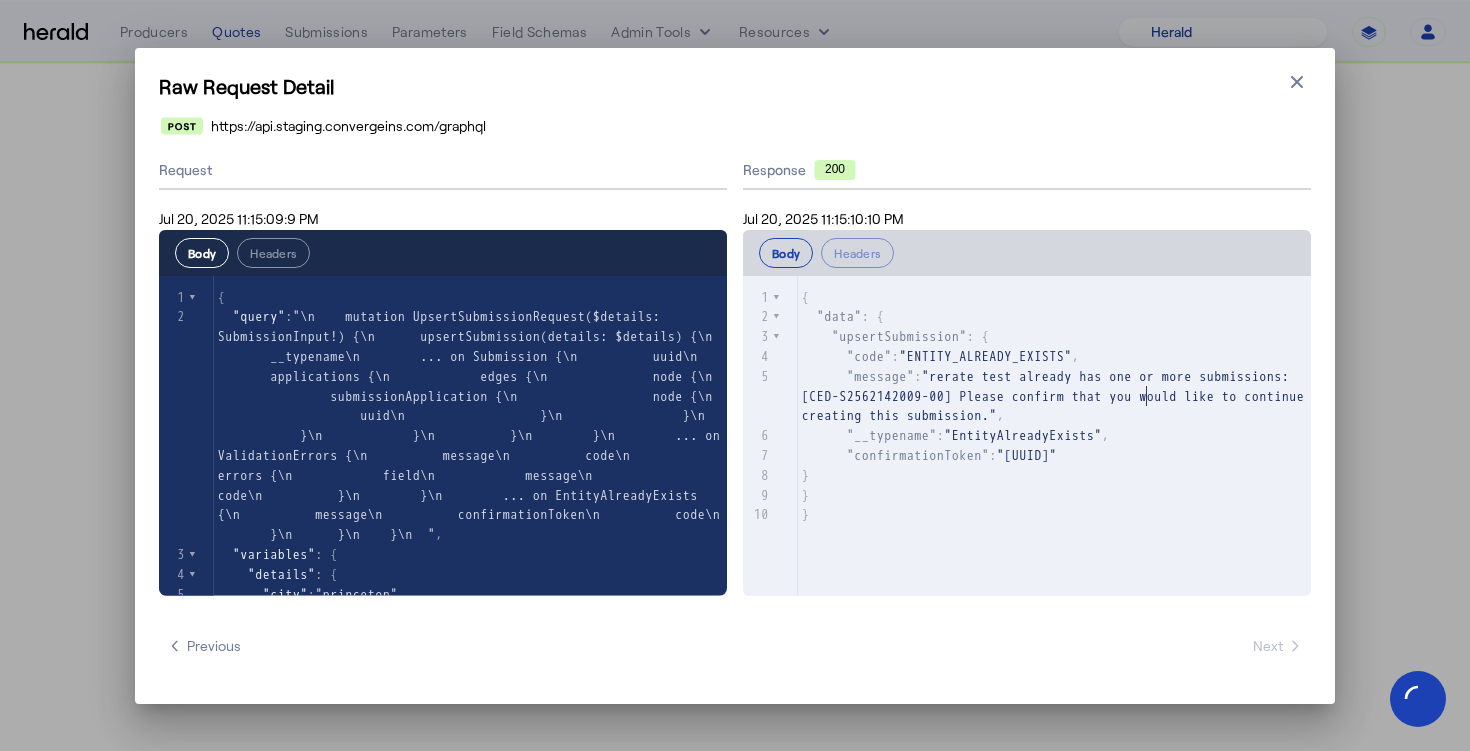 click on ""rerate test already has one or more submissions: [CED-S2562142009-00] Please confirm that you would like to continue creating this submission."" at bounding box center [1057, 396] 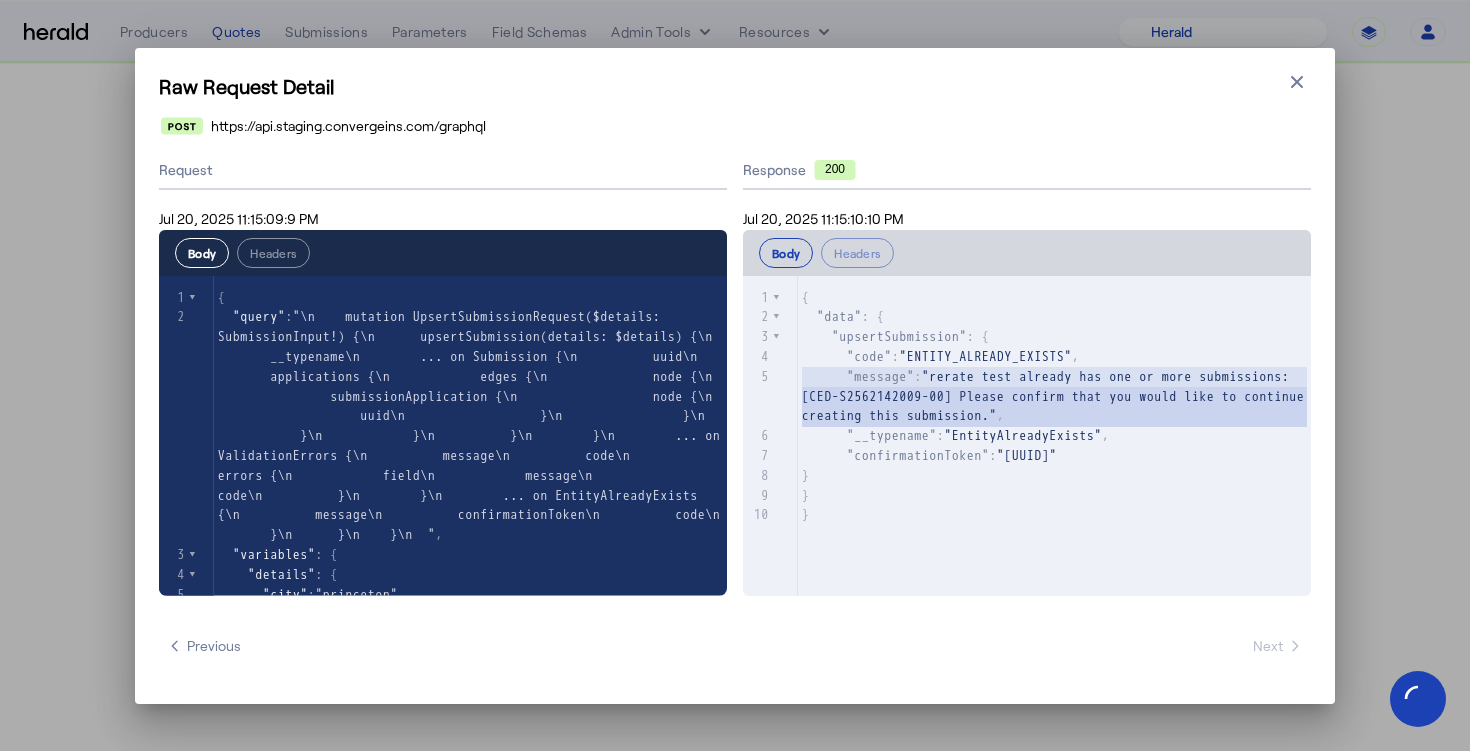 click on ""rerate test already has one or more submissions: [CED-S2562142009-00] Please confirm that you would like to continue creating this submission."" at bounding box center (1057, 396) 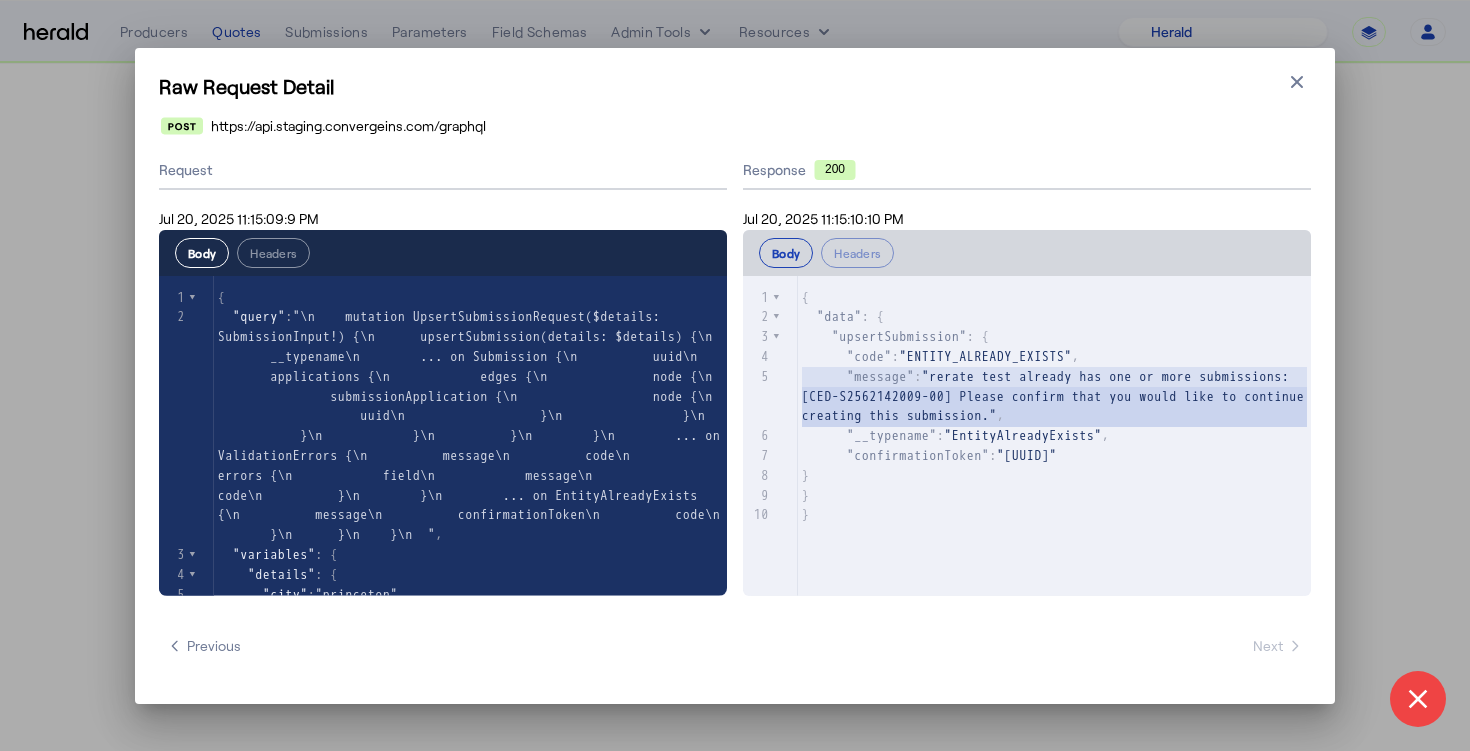 click on "}" at bounding box center [1062, 476] 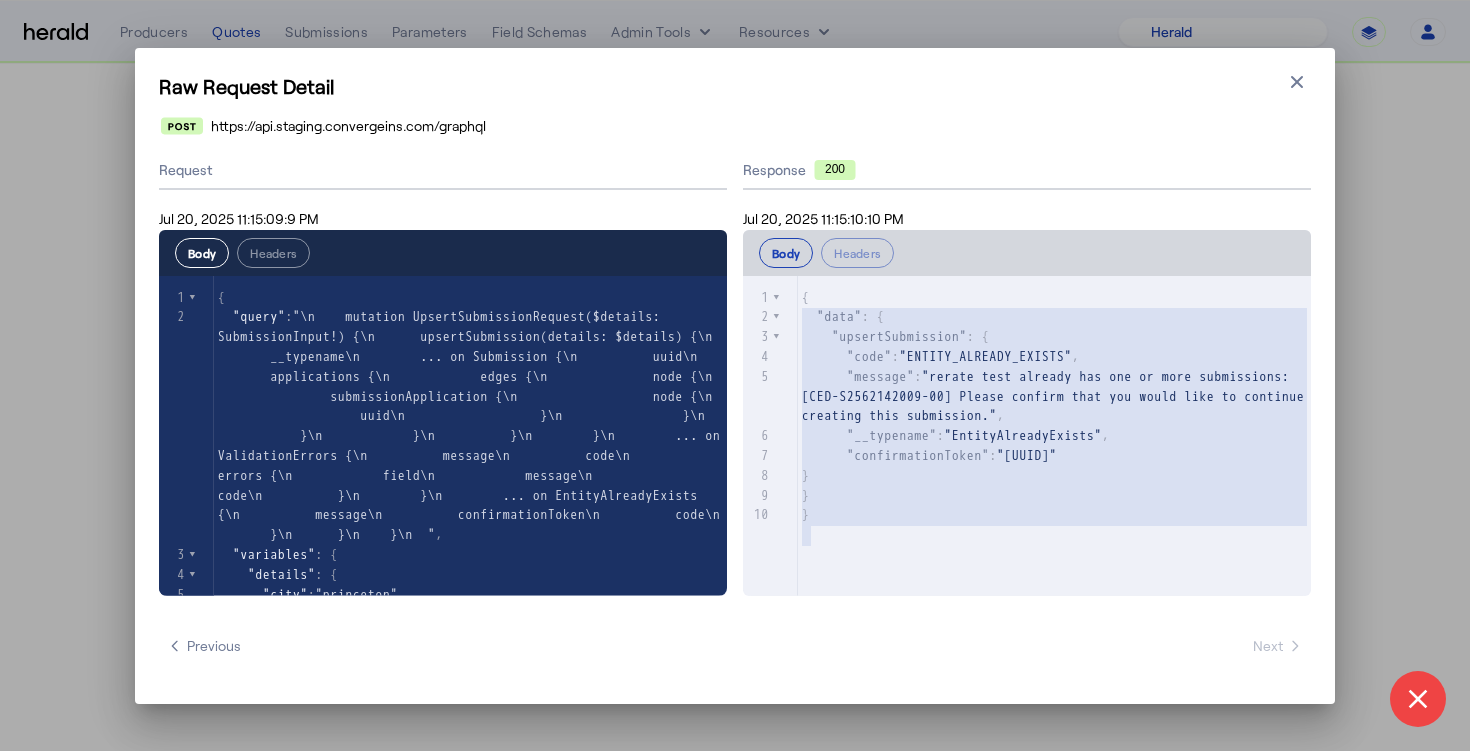 type on "**********" 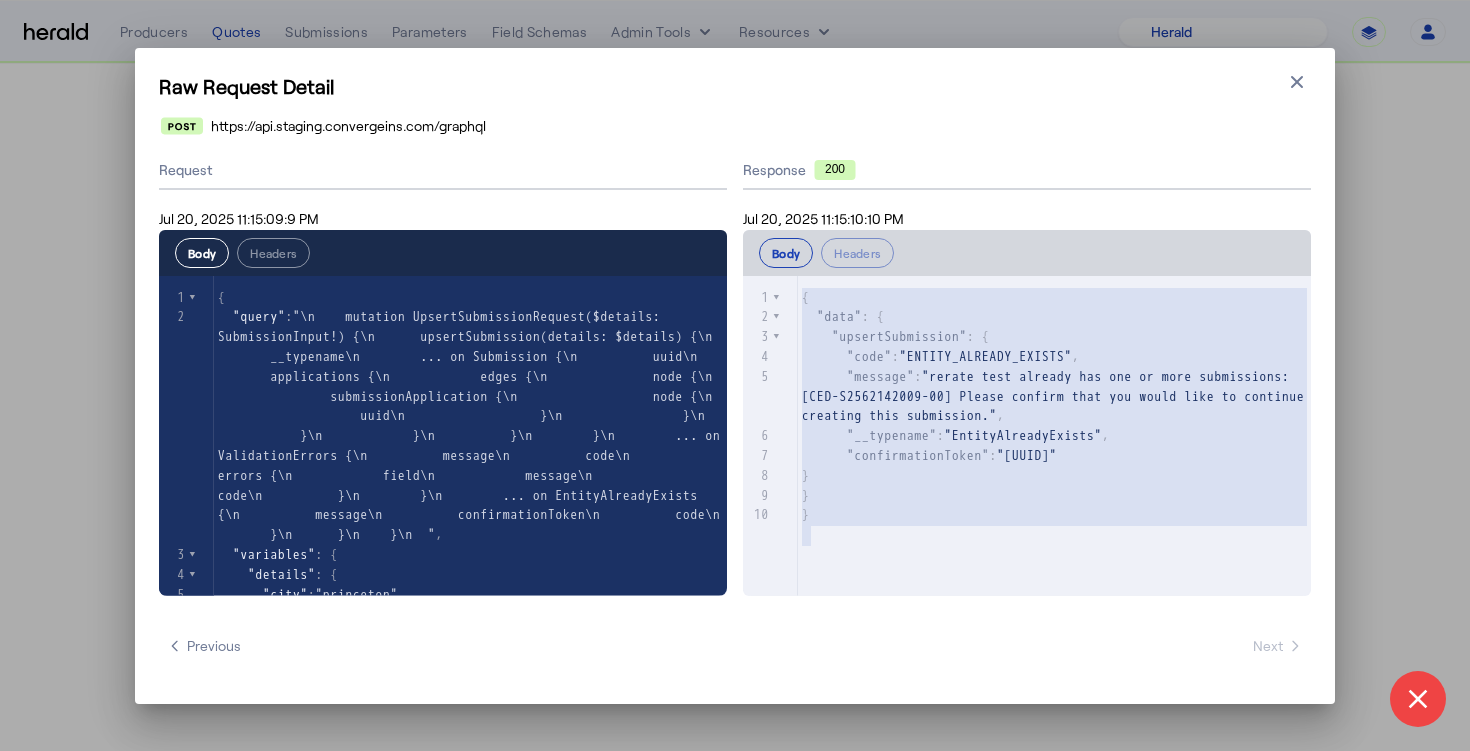drag, startPoint x: 824, startPoint y: 541, endPoint x: 781, endPoint y: 292, distance: 252.68558 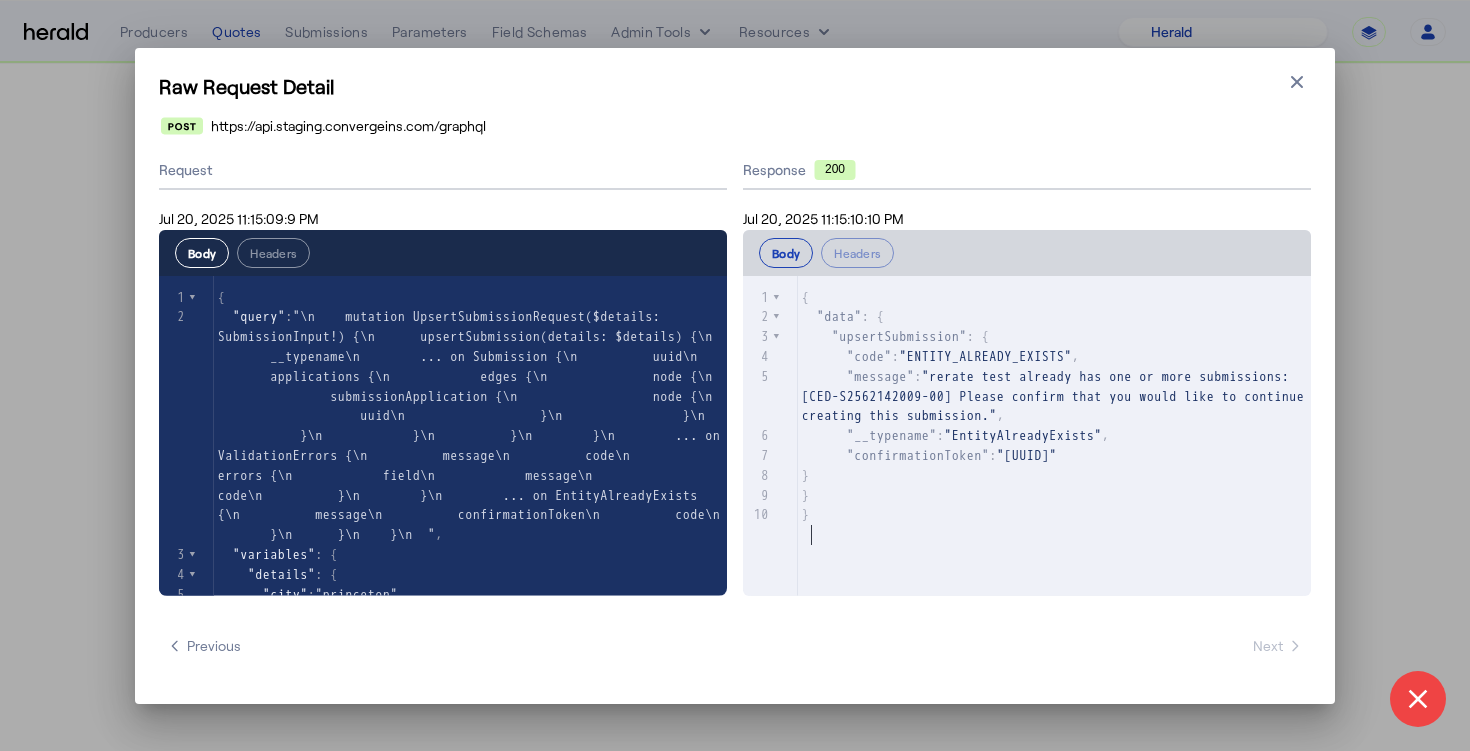 click on "x   1 { 2    "data" : { 3      "upsertSubmission" : { 4        "code" :  "ENTITY_ALREADY_EXISTS" , 5        "message" :  "rerate test already has one or more submissions: [CED-S2562142009-00] Please confirm that you would like to continue creating this submission." , 6        "__typename" :  "EntityAlreadyExists" , 7        "confirmationToken" :  "e85f4d4d-13de-4c52-90c8-d52513141ca7" 8     } 9   } 10 }" at bounding box center (1052, 461) 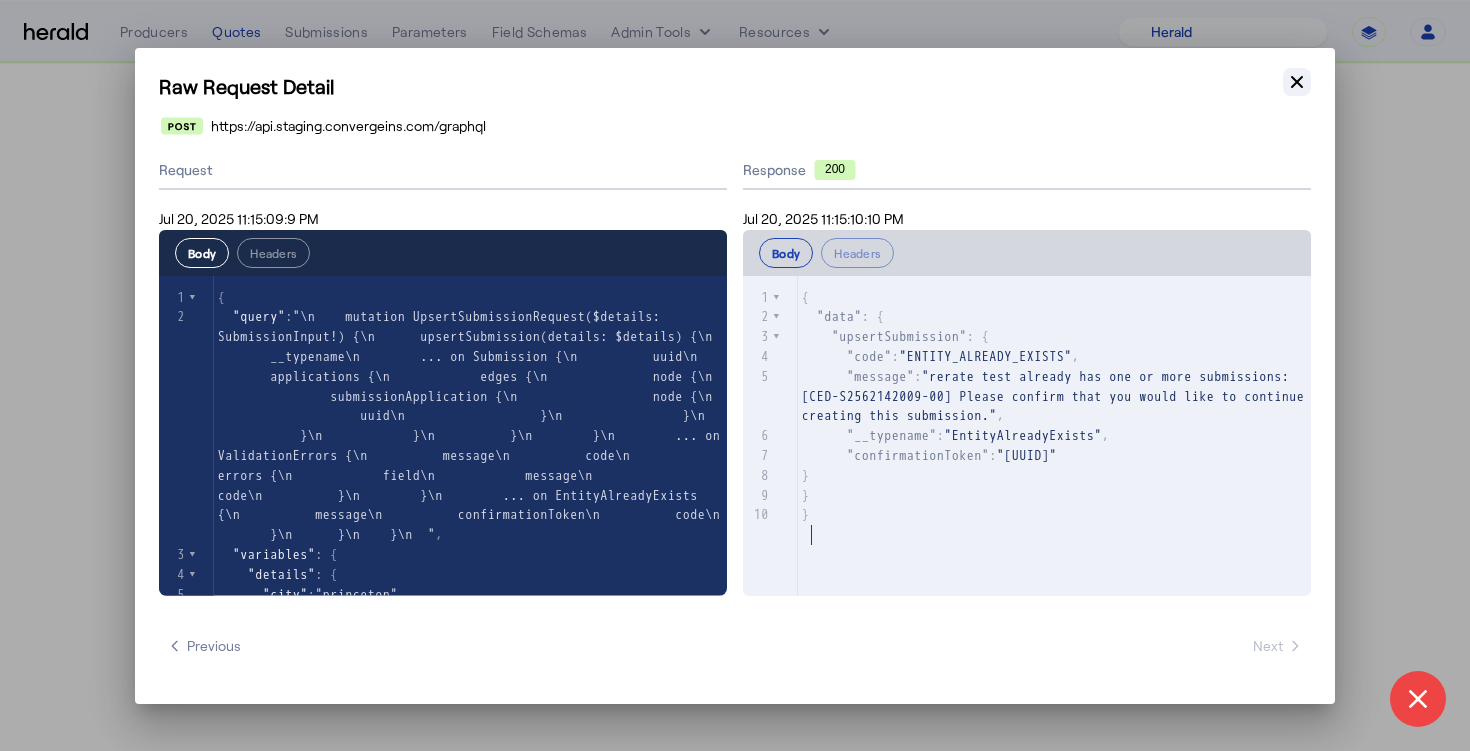 click 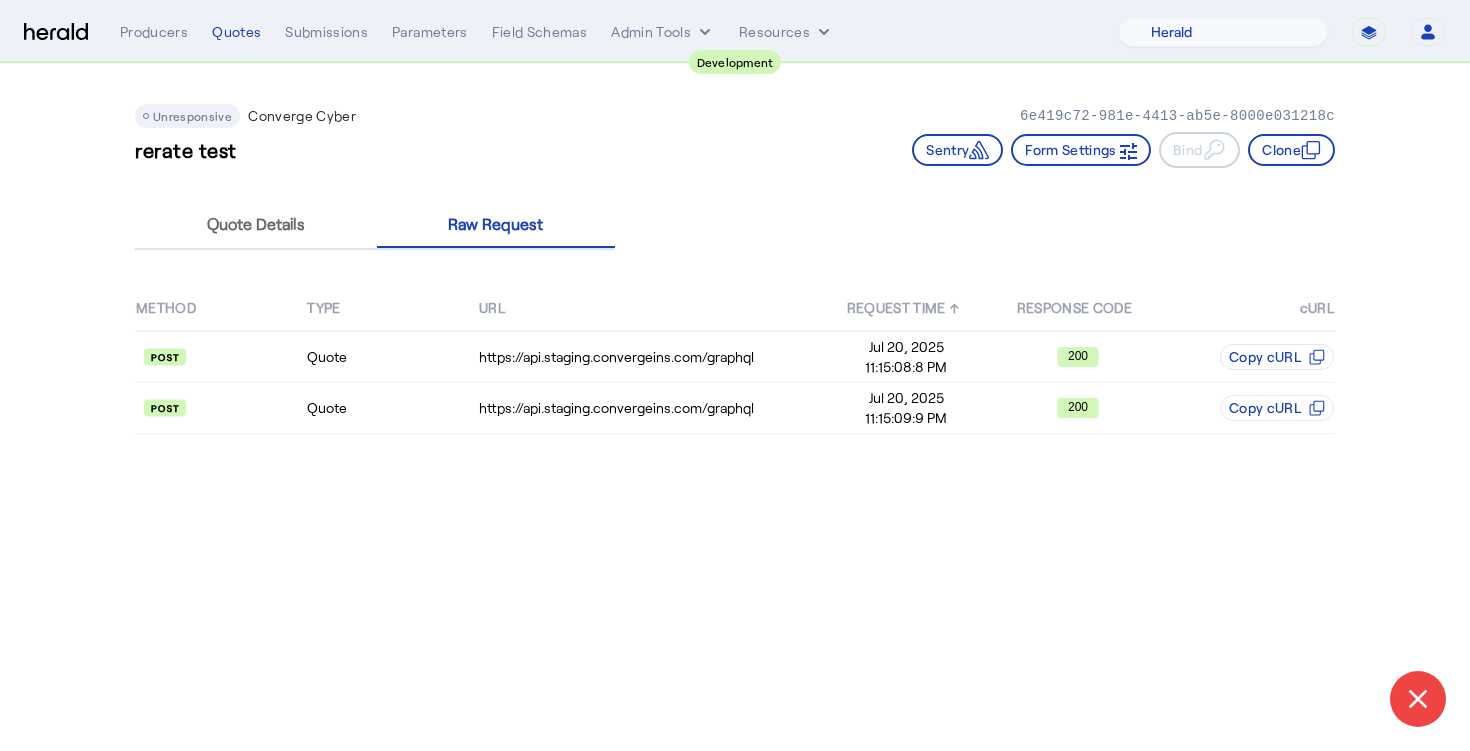drag, startPoint x: 744, startPoint y: 187, endPoint x: 692, endPoint y: 171, distance: 54.405884 